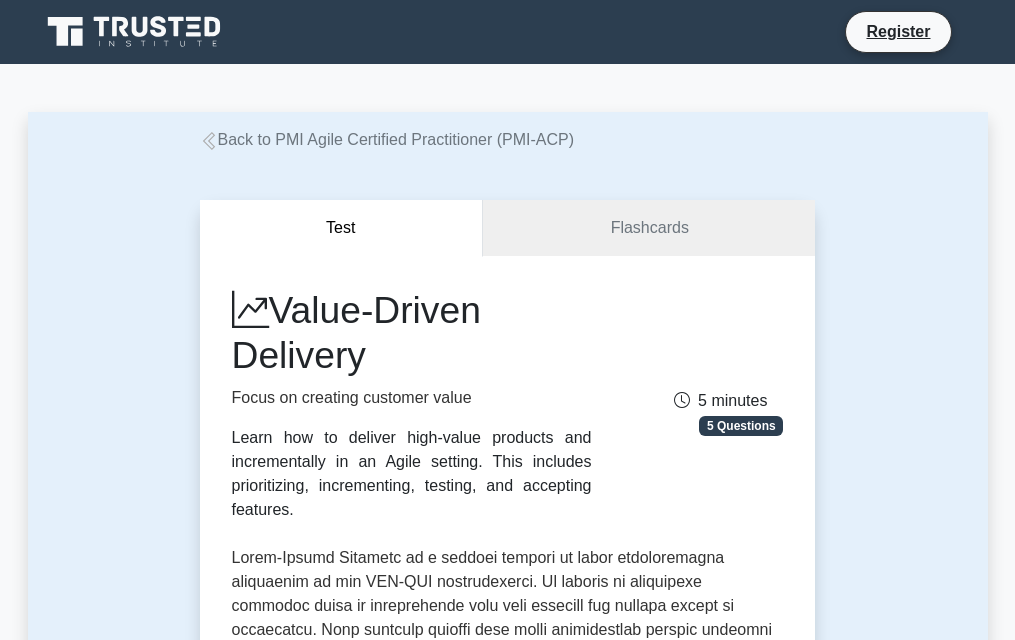 scroll, scrollTop: 0, scrollLeft: 0, axis: both 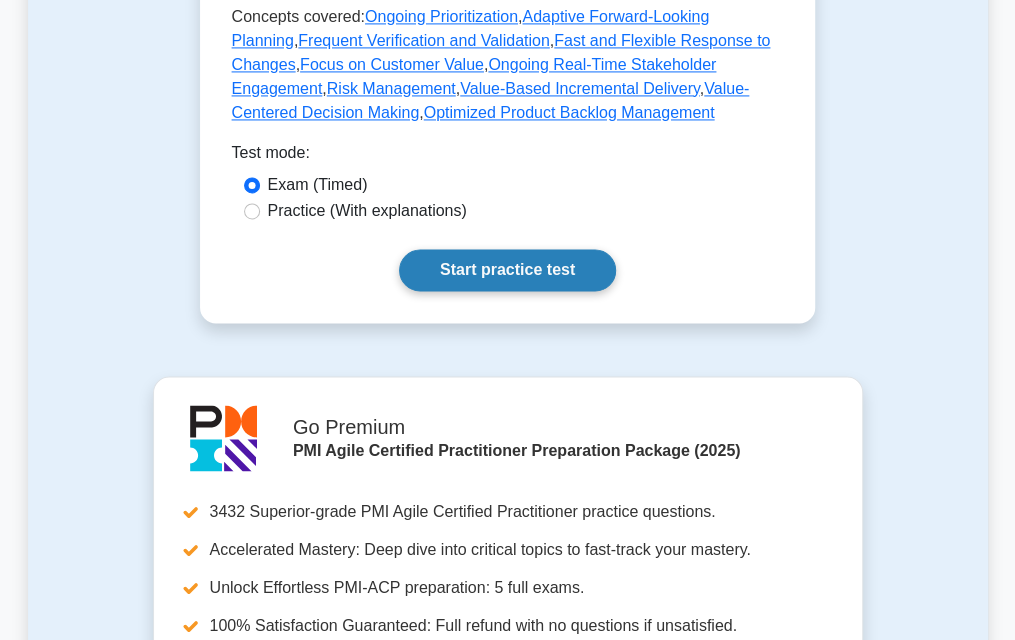 drag, startPoint x: 474, startPoint y: 265, endPoint x: 438, endPoint y: 284, distance: 40.706264 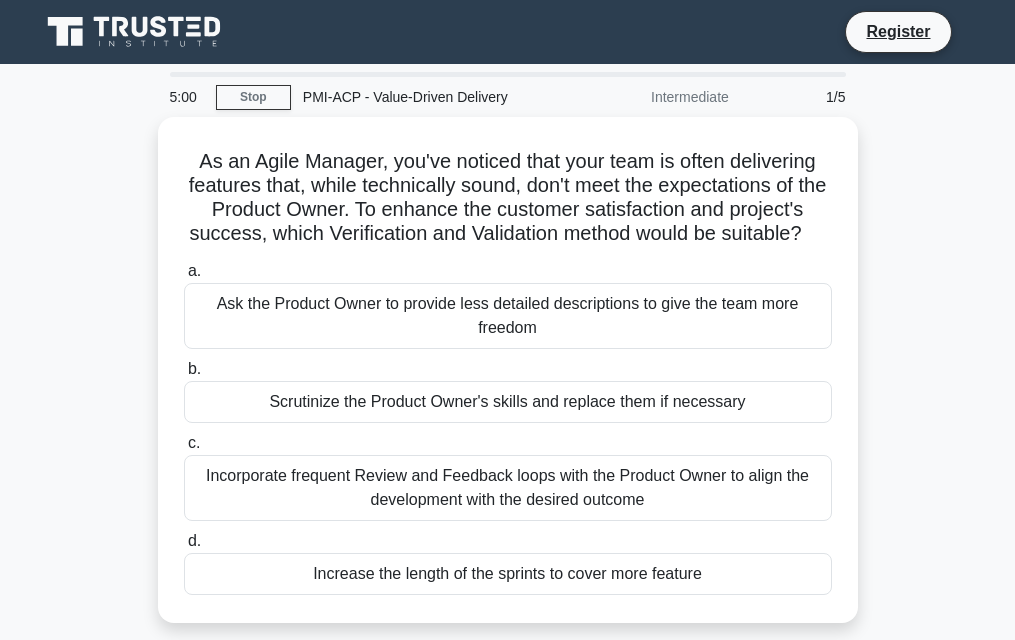 scroll, scrollTop: 0, scrollLeft: 0, axis: both 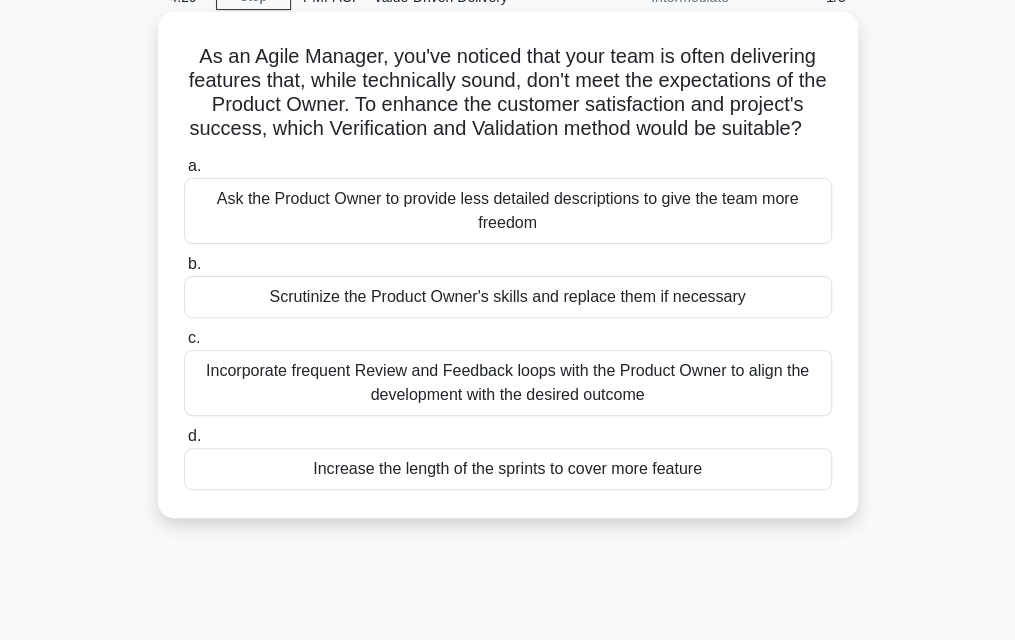 click on "Incorporate frequent Review and Feedback loops with the Product Owner to align the development with the desired outcome" at bounding box center (508, 383) 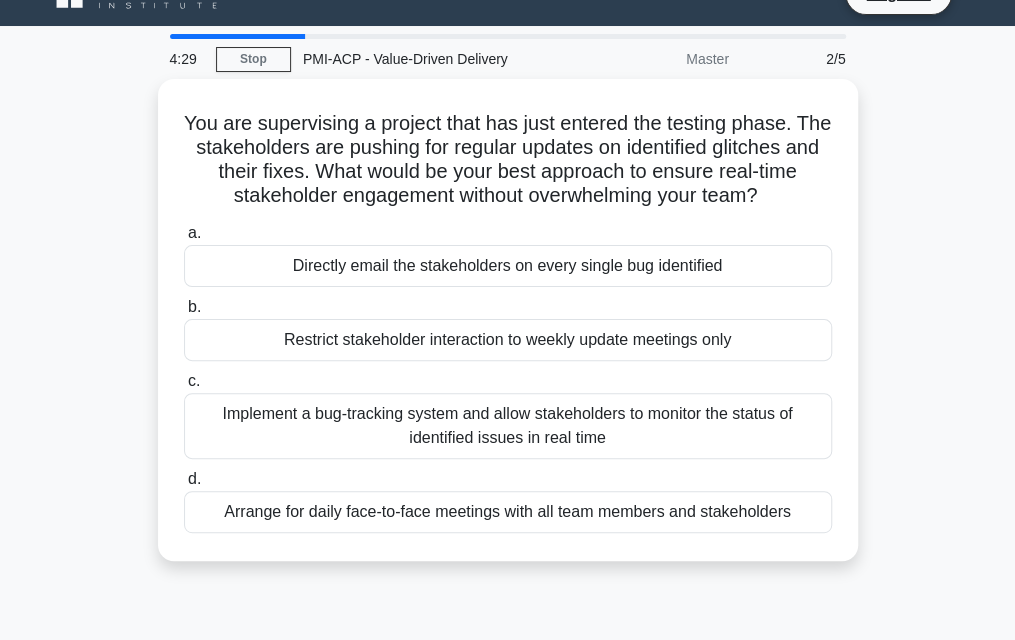scroll, scrollTop: 0, scrollLeft: 0, axis: both 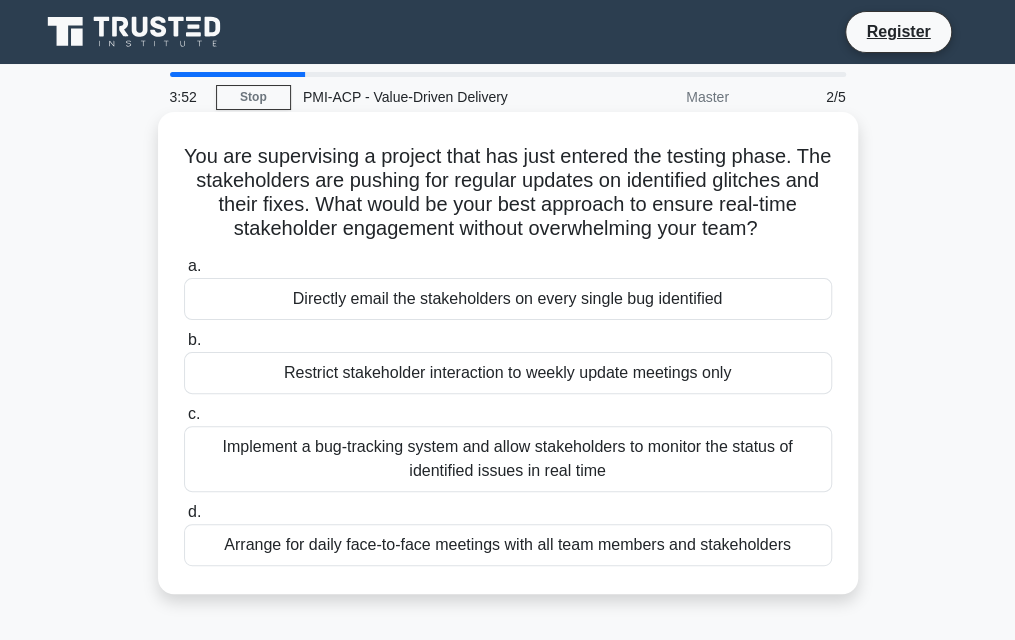 click on "Implement a bug-tracking system and allow stakeholders to monitor the status of identified issues in real time" at bounding box center (508, 459) 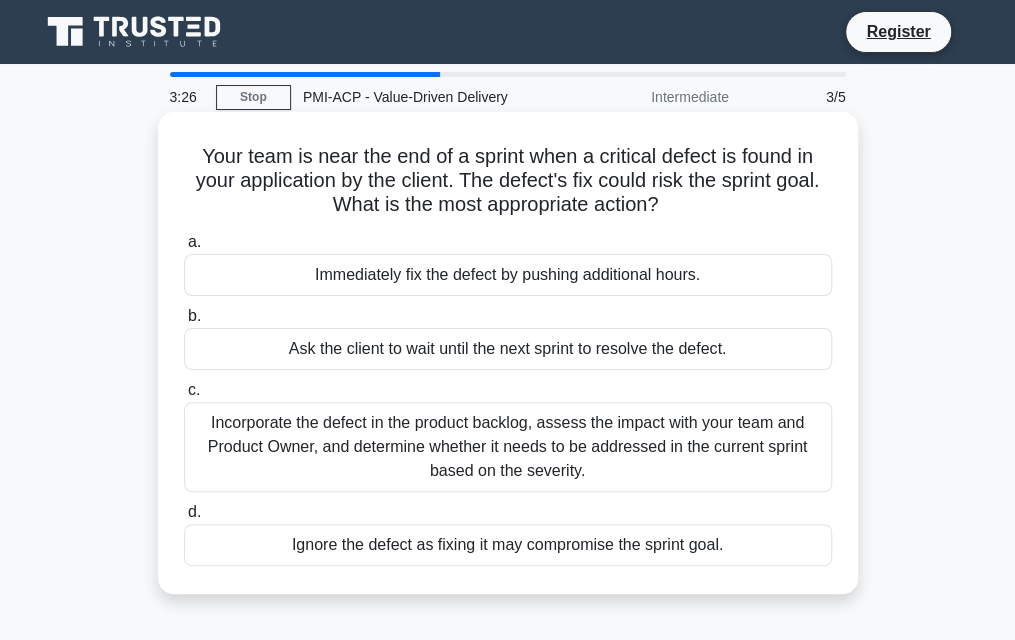 click on "Incorporate the defect in the product backlog, assess the impact with your team and Product Owner, and determine whether it needs to be addressed in the current sprint based on the severity." at bounding box center [508, 447] 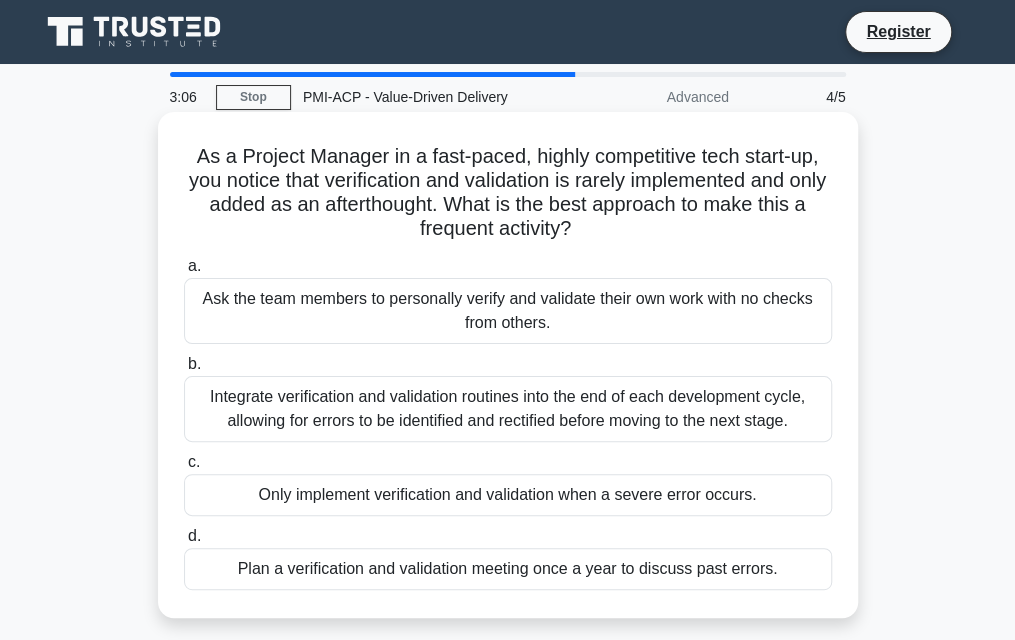 click on "Integrate verification and validation routines into the end of each development cycle, allowing for errors to be identified and rectified before moving to the next stage." at bounding box center (508, 409) 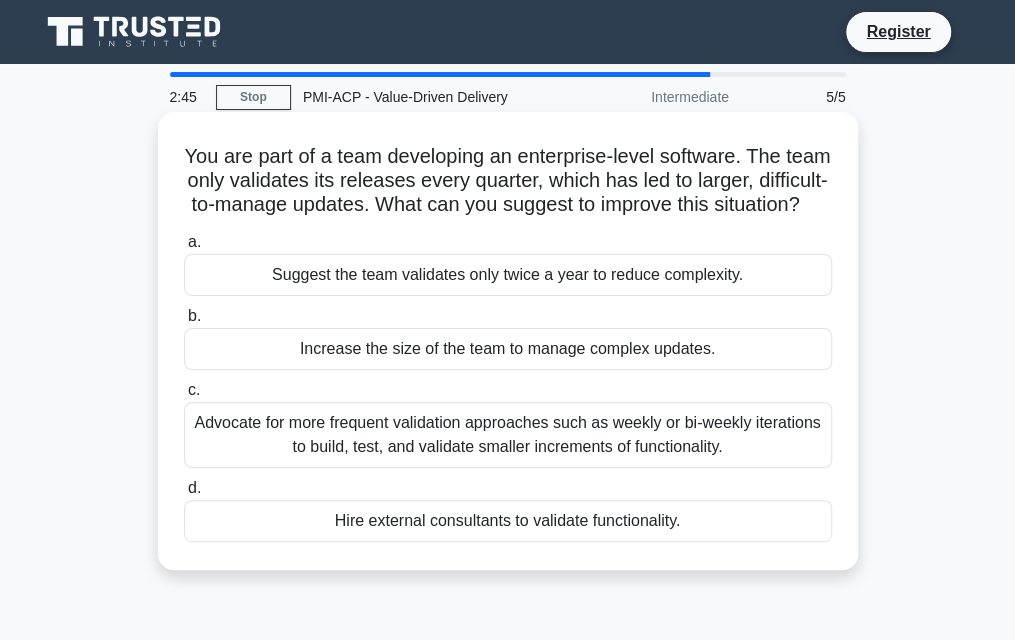 click on "Advocate for more frequent validation approaches such as weekly or bi-weekly iterations to build, test, and validate smaller increments of functionality." at bounding box center (508, 435) 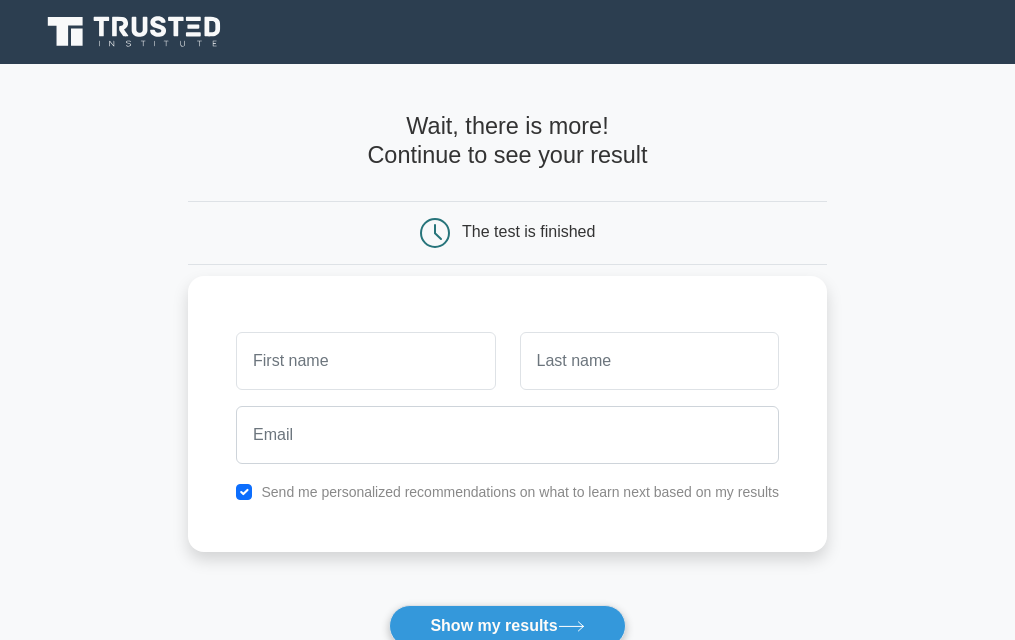 scroll, scrollTop: 0, scrollLeft: 0, axis: both 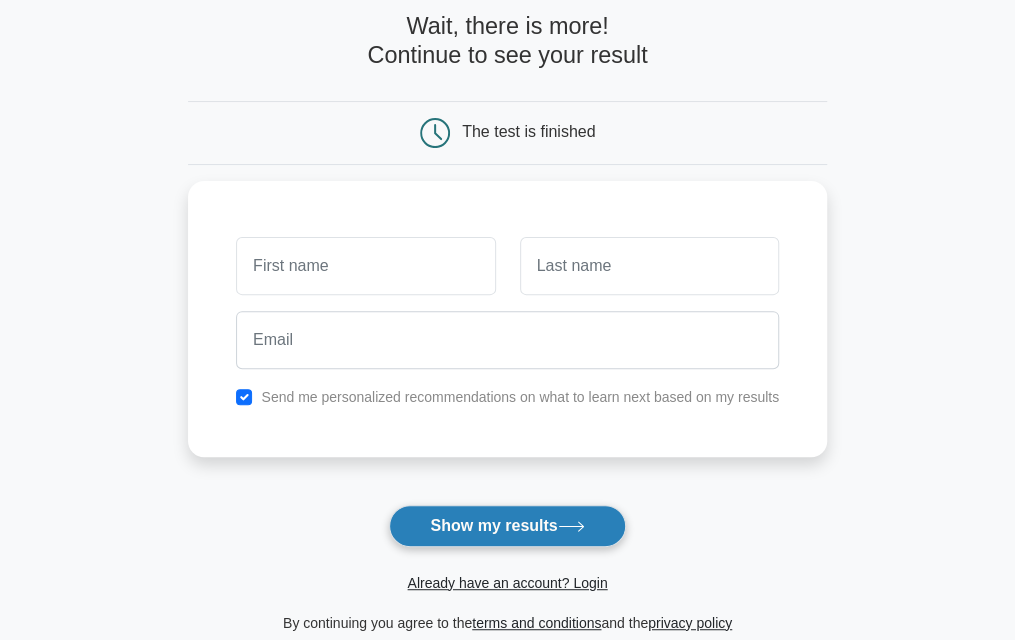 click on "Show my results" at bounding box center (507, 526) 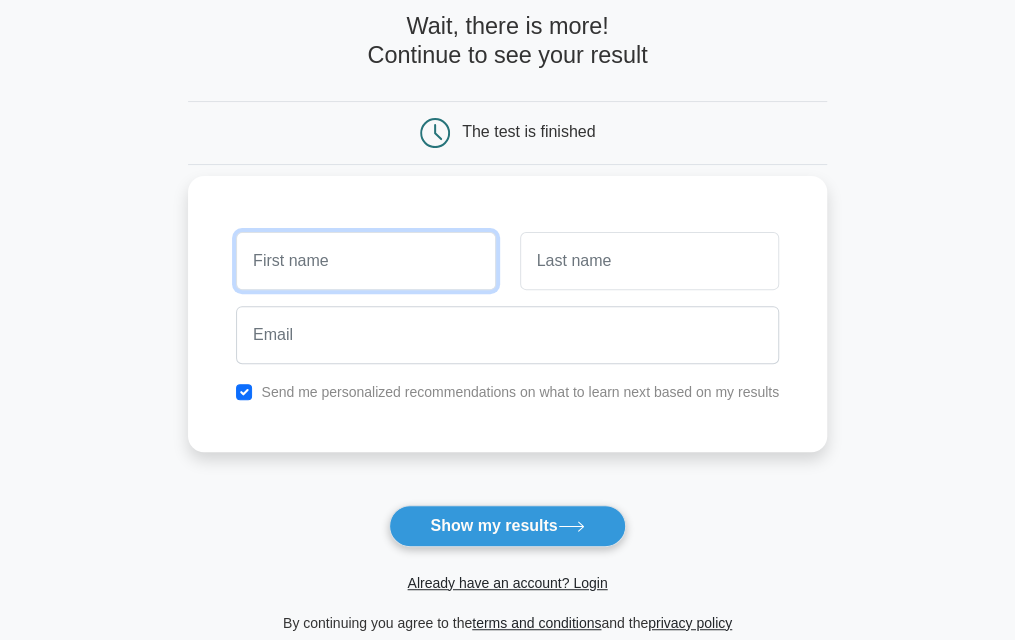 click at bounding box center (365, 261) 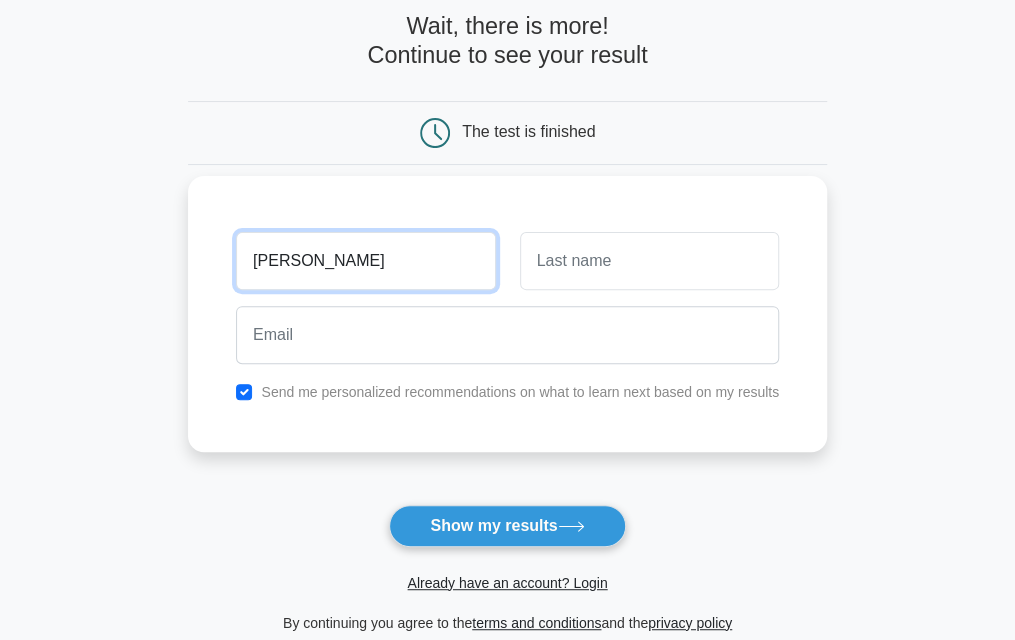 type on "[PERSON_NAME]" 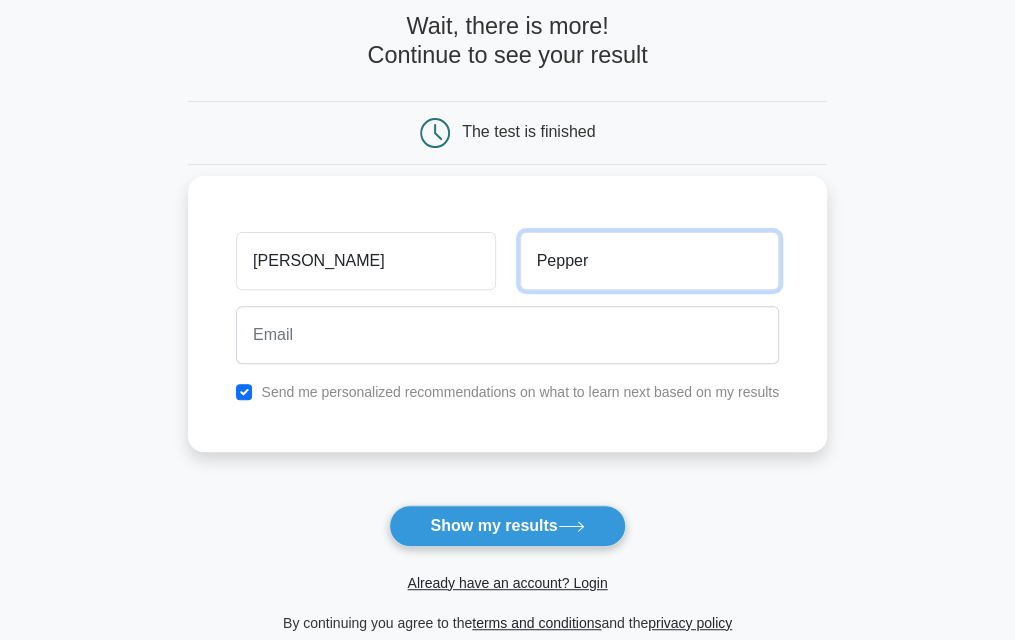 type on "Pepper" 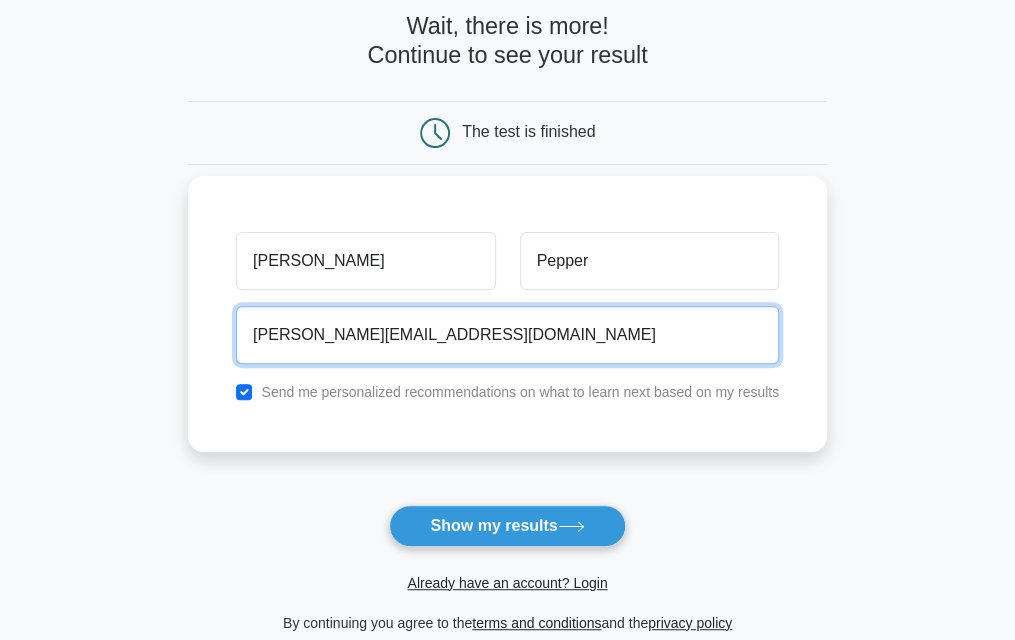 type on "fleagle@frontier.com" 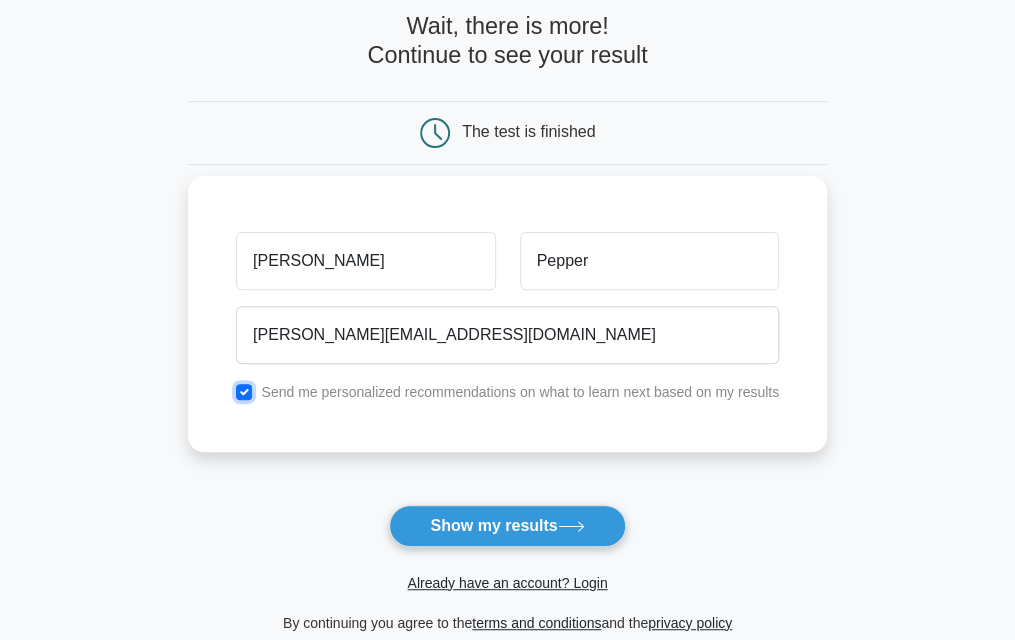 click at bounding box center (244, 392) 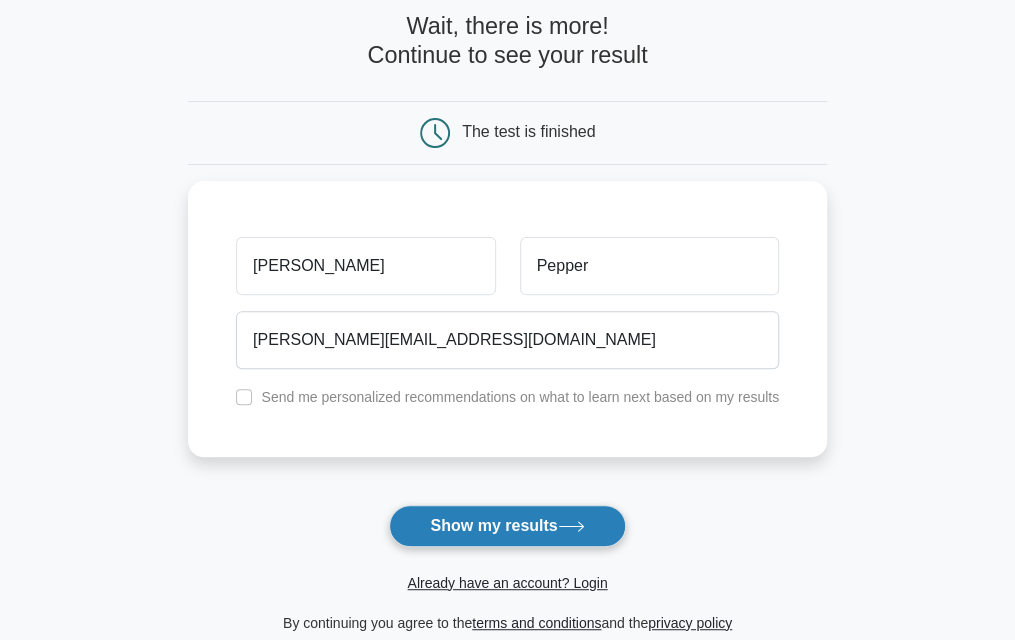 click on "Show my results" at bounding box center (507, 526) 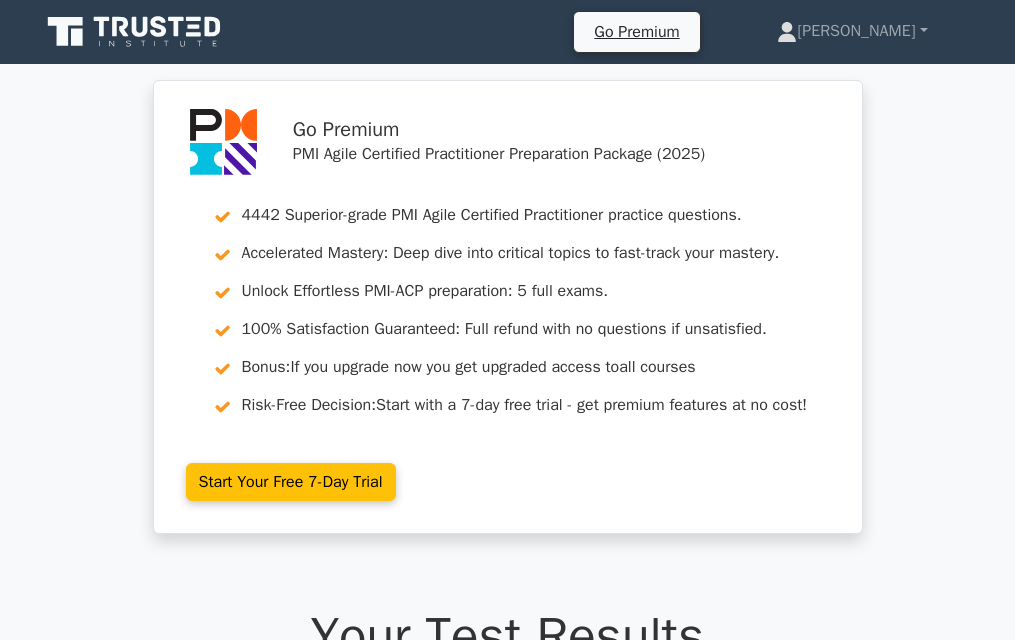 scroll, scrollTop: 0, scrollLeft: 0, axis: both 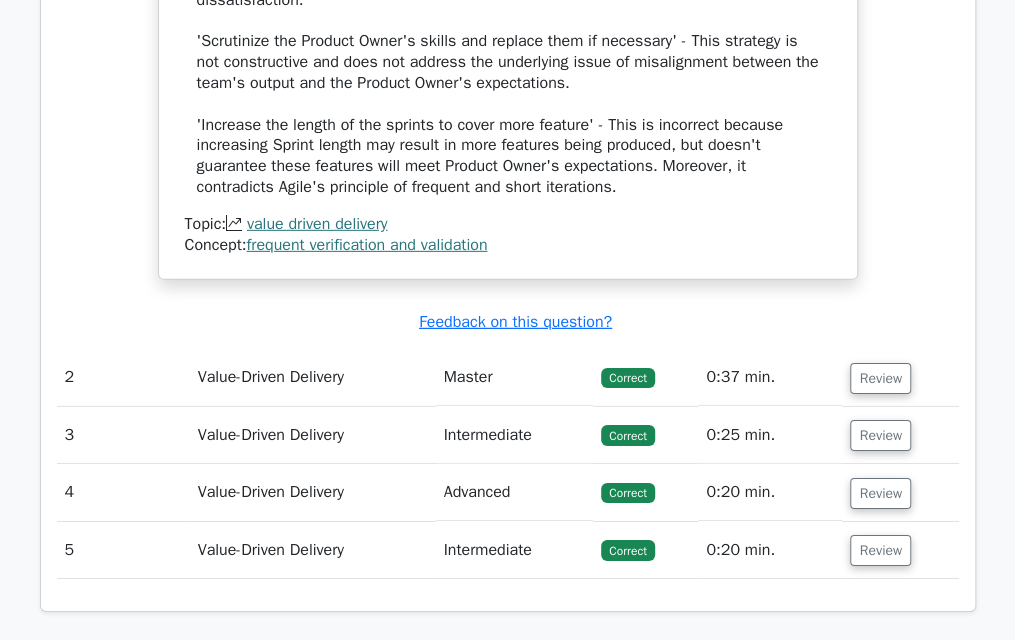 click on "Value-Driven Delivery" at bounding box center [313, 435] 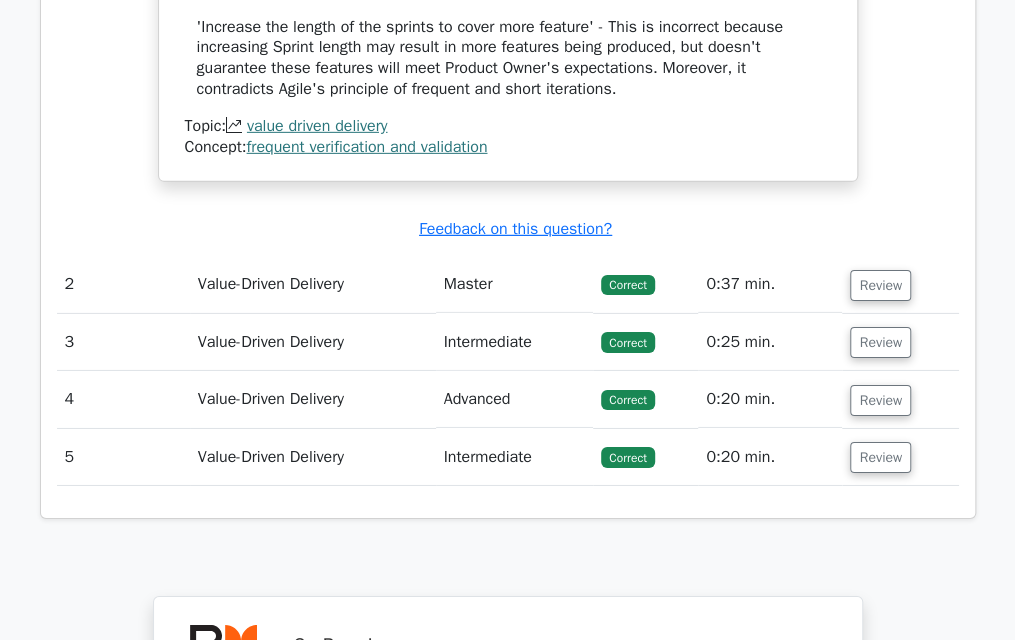 scroll, scrollTop: 2428, scrollLeft: 0, axis: vertical 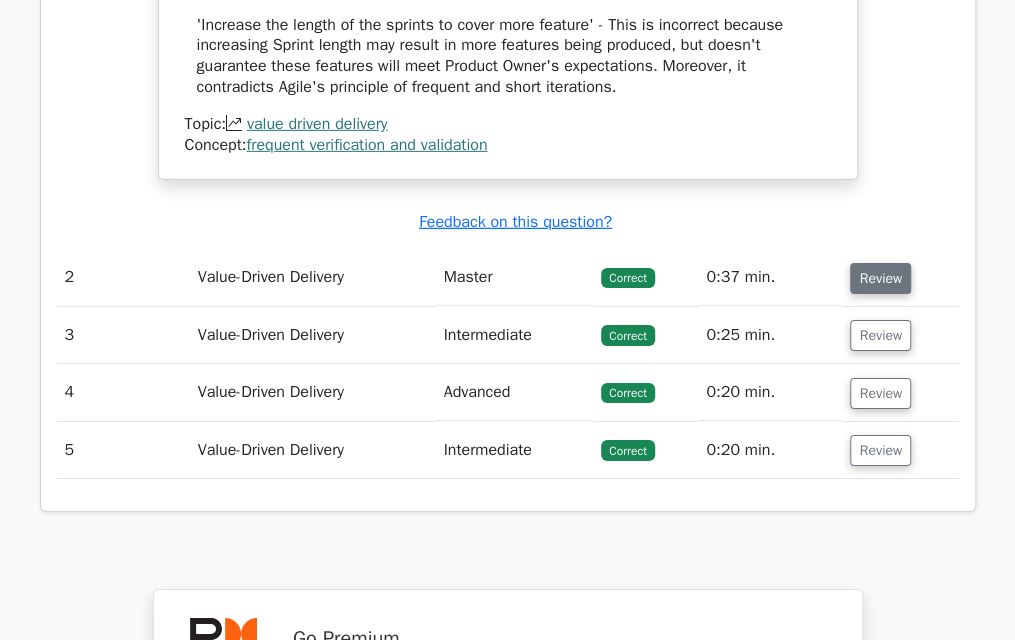 click on "Review" at bounding box center [880, 278] 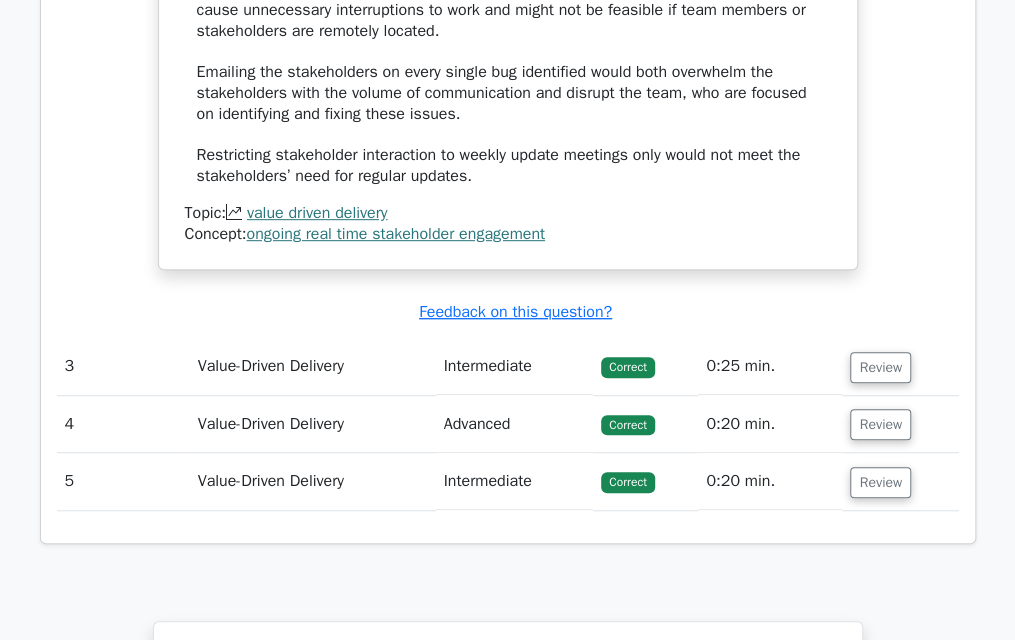 scroll, scrollTop: 3328, scrollLeft: 0, axis: vertical 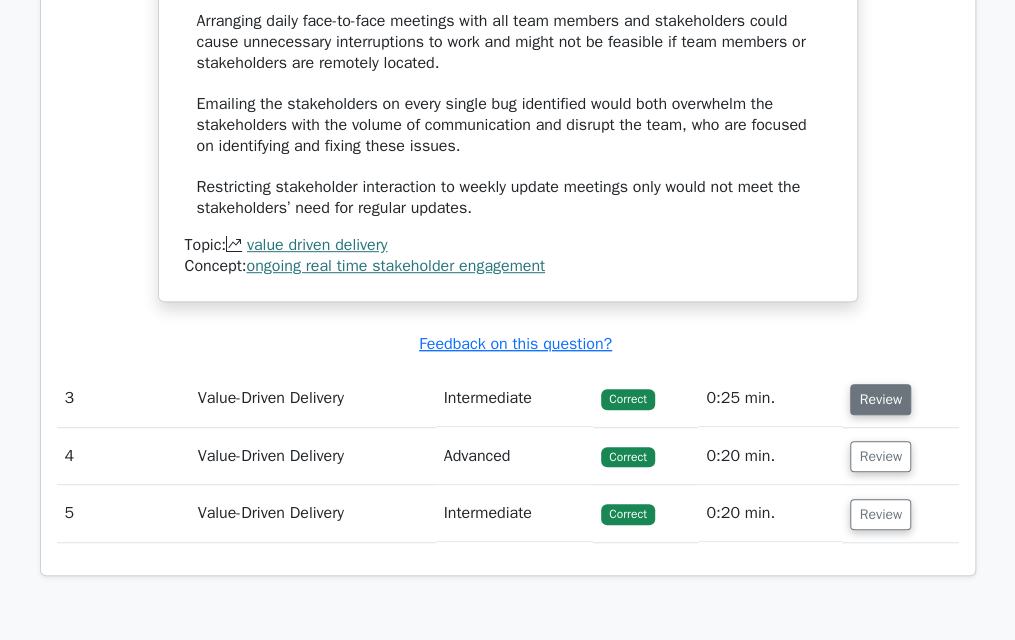click on "Review" at bounding box center [880, 399] 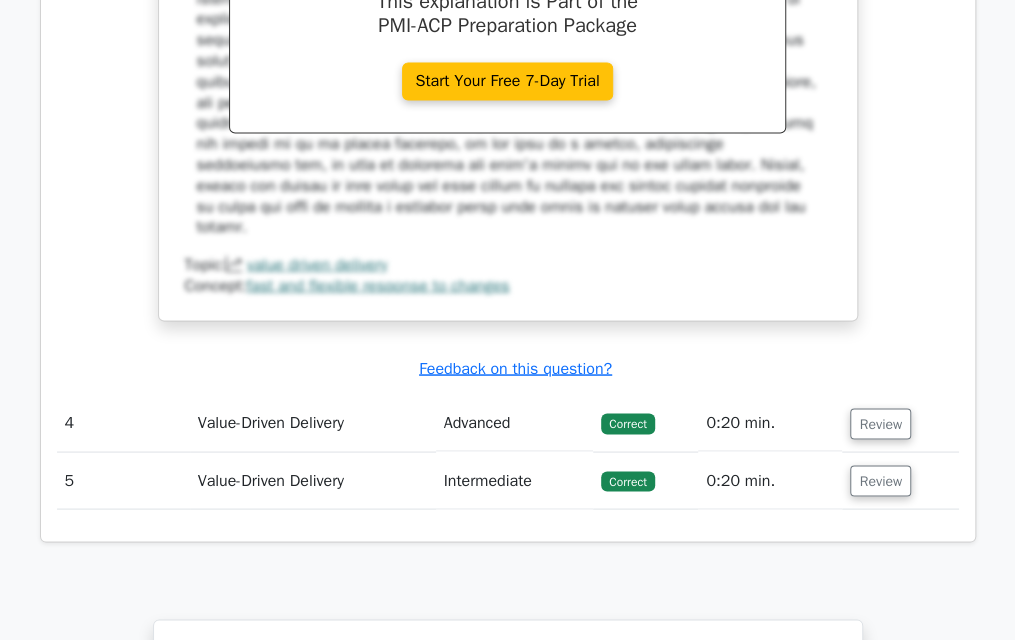 scroll, scrollTop: 4328, scrollLeft: 0, axis: vertical 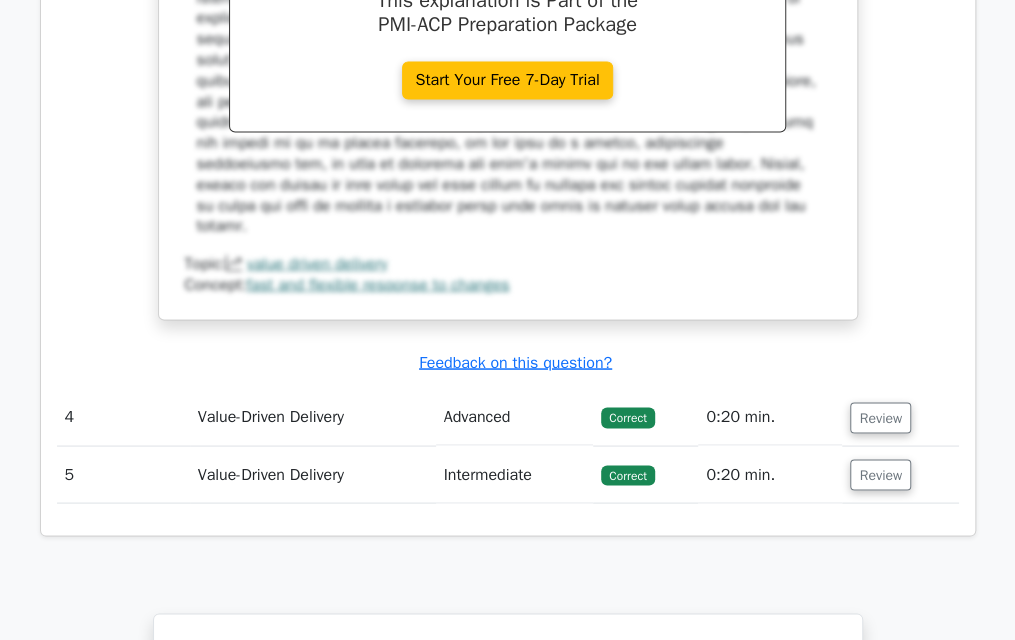 click on "Correct" at bounding box center (627, 417) 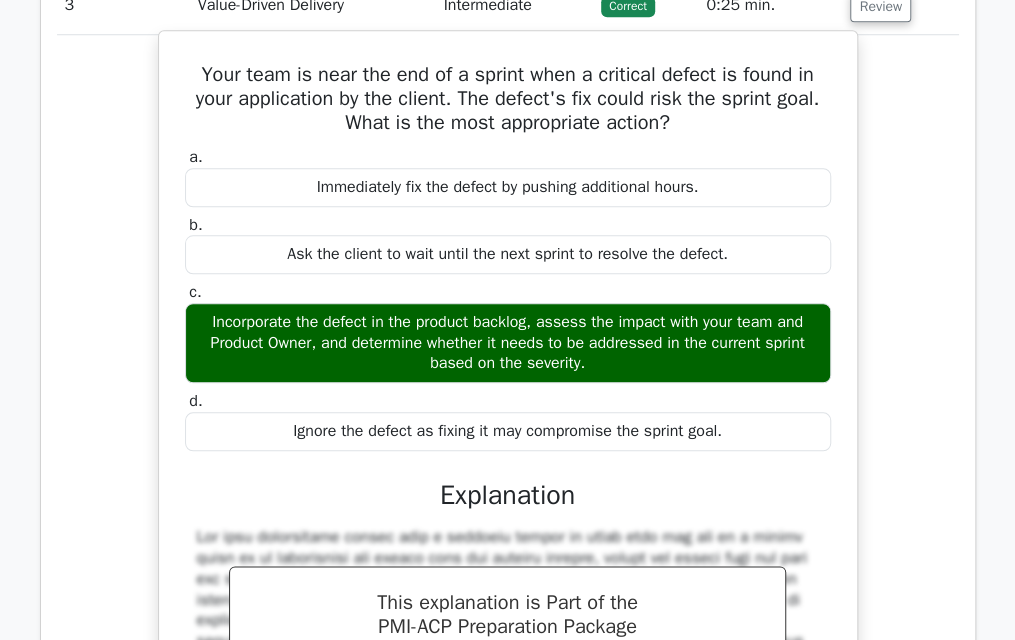 scroll, scrollTop: 3828, scrollLeft: 0, axis: vertical 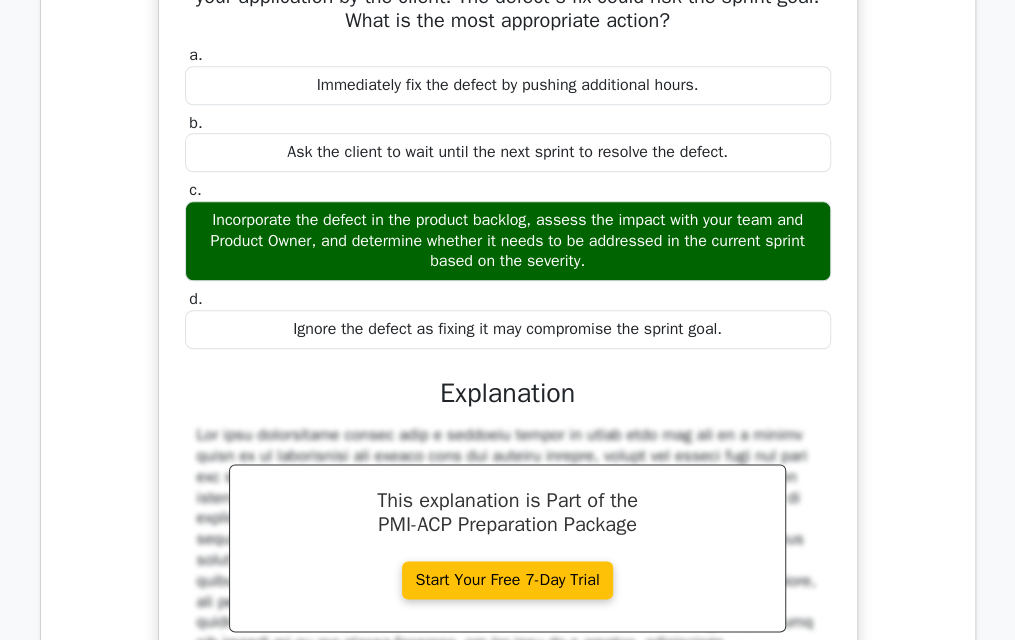 click on "Your team is near the end of a sprint when a critical defect is found in your application by the client. The defect's fix could risk the sprint goal. What is the most appropriate action?
a.
Immediately fix the defect by pushing additional hours.
b.
c." at bounding box center [508, 386] 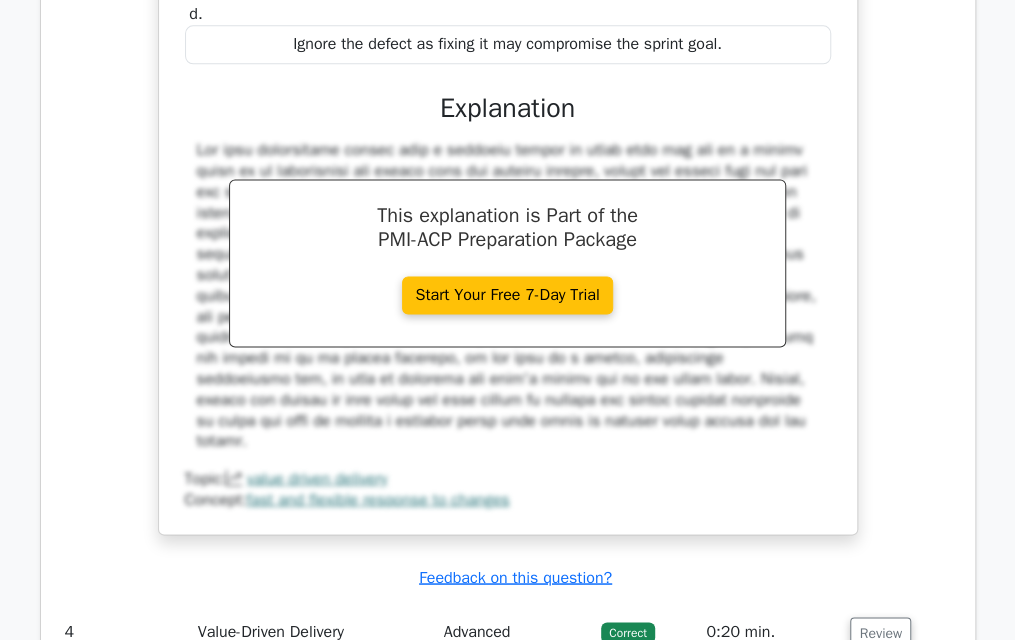 scroll, scrollTop: 4328, scrollLeft: 0, axis: vertical 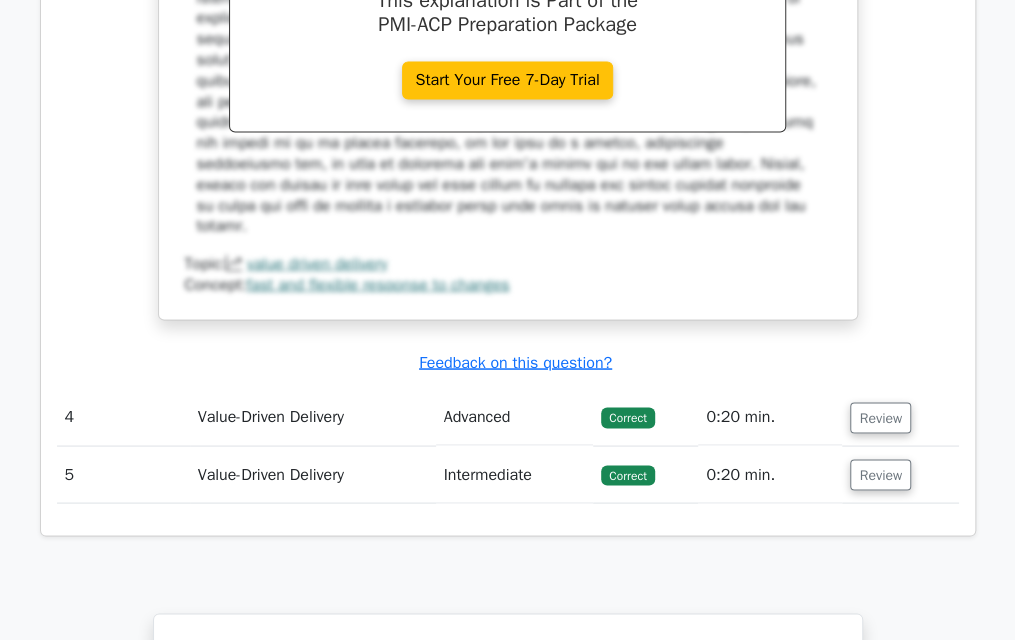 click on "Correct" at bounding box center [627, 417] 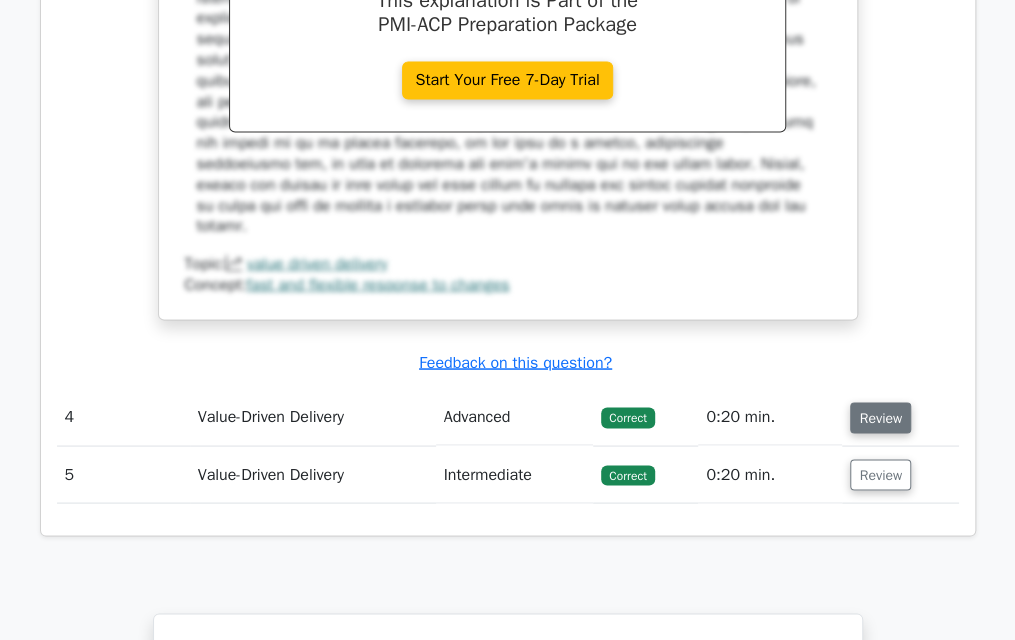 click on "Review" at bounding box center (880, 417) 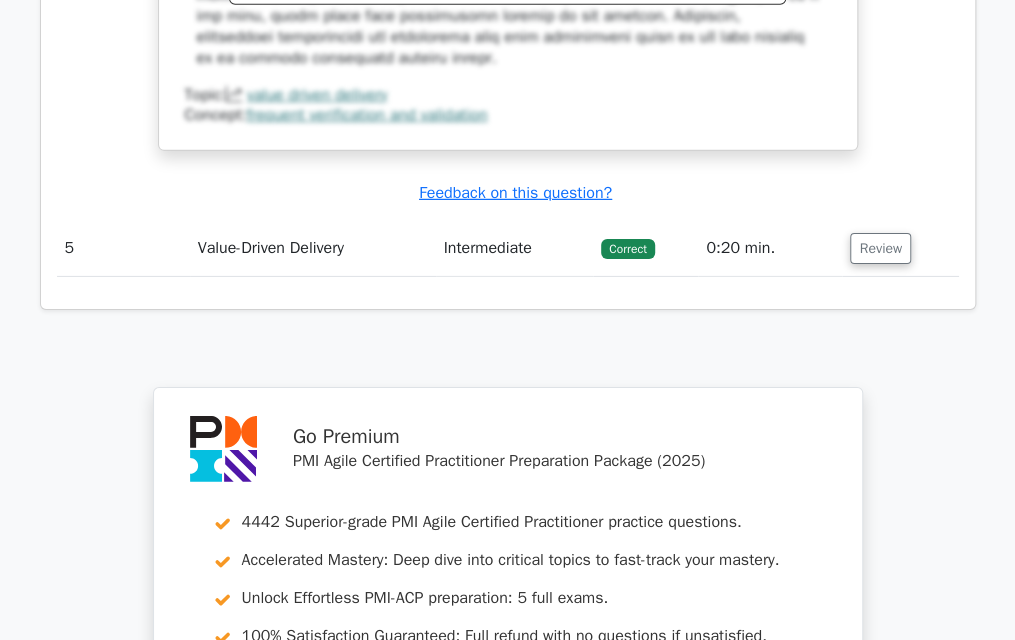 scroll, scrollTop: 5528, scrollLeft: 0, axis: vertical 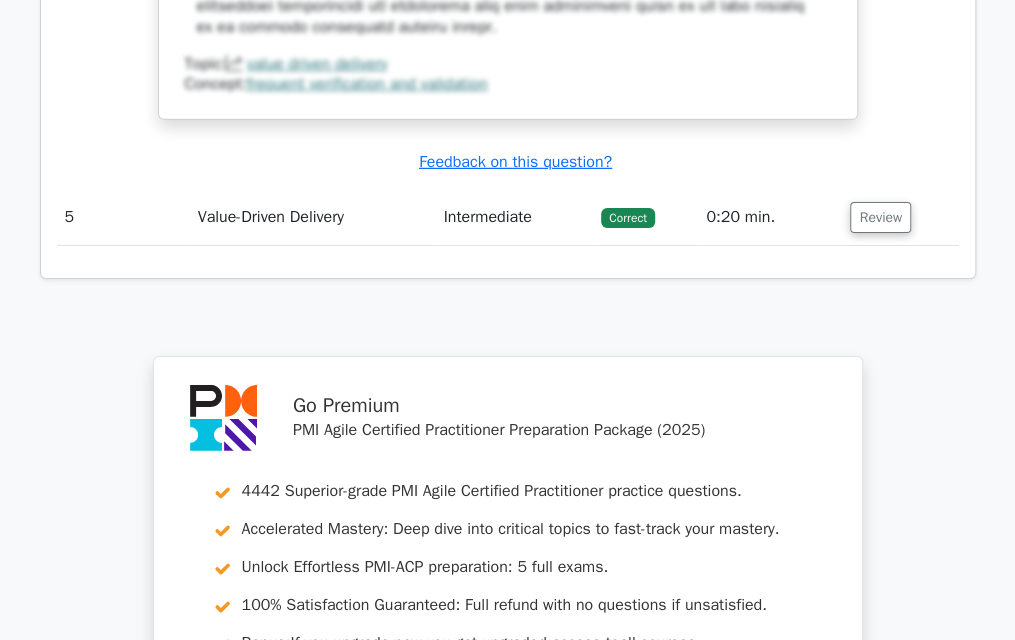 drag, startPoint x: 880, startPoint y: 163, endPoint x: 816, endPoint y: 181, distance: 66.48308 